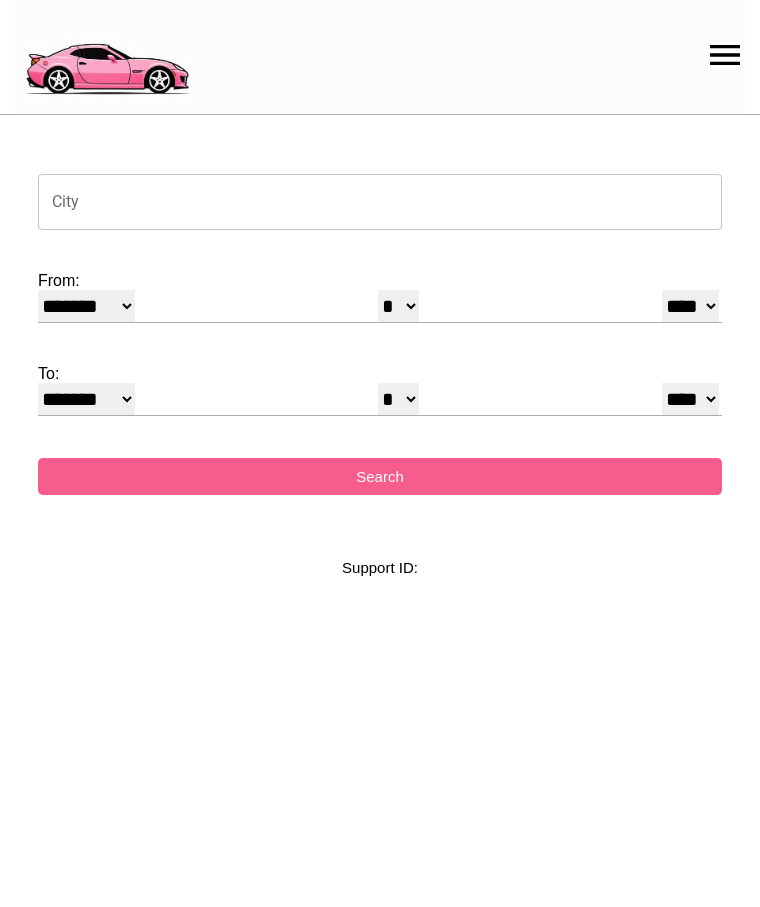 select on "*" 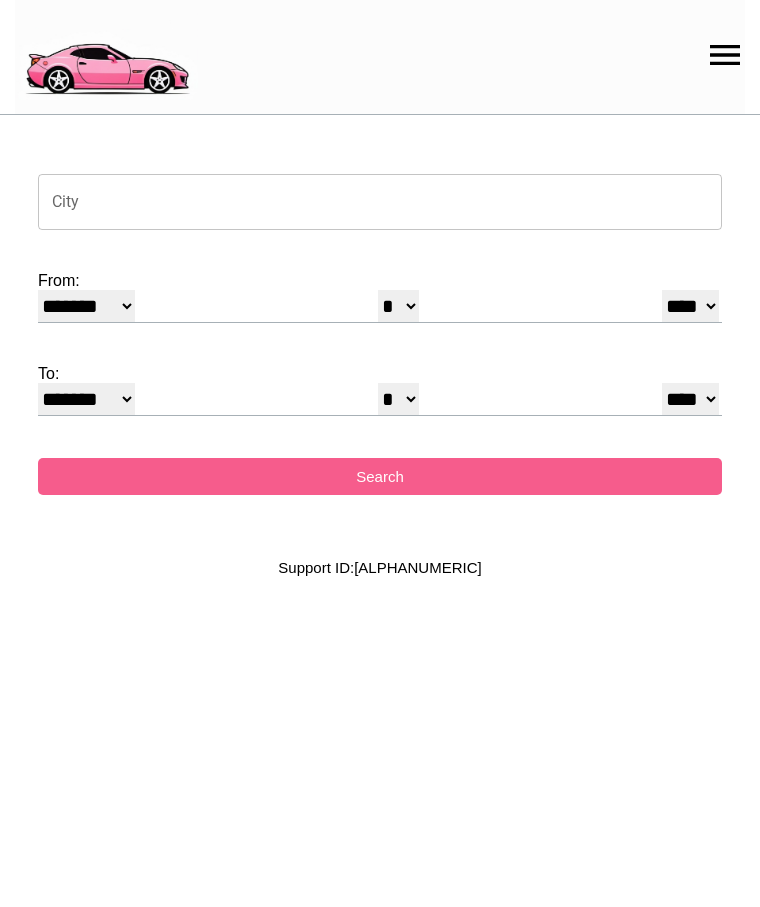 scroll, scrollTop: 0, scrollLeft: 0, axis: both 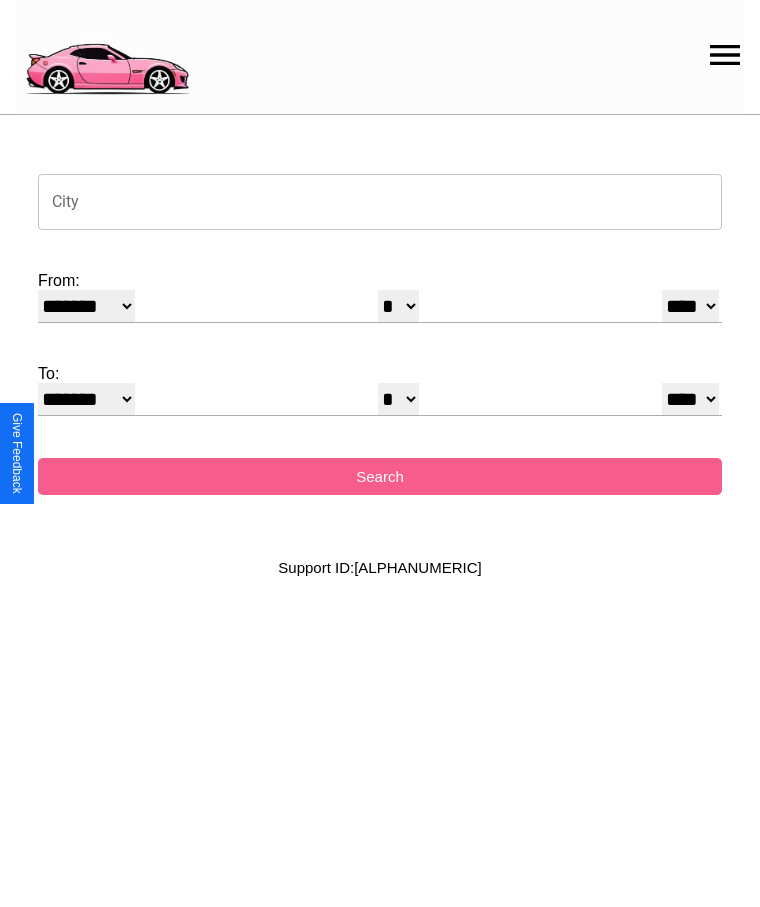 click on "City" at bounding box center (380, 202) 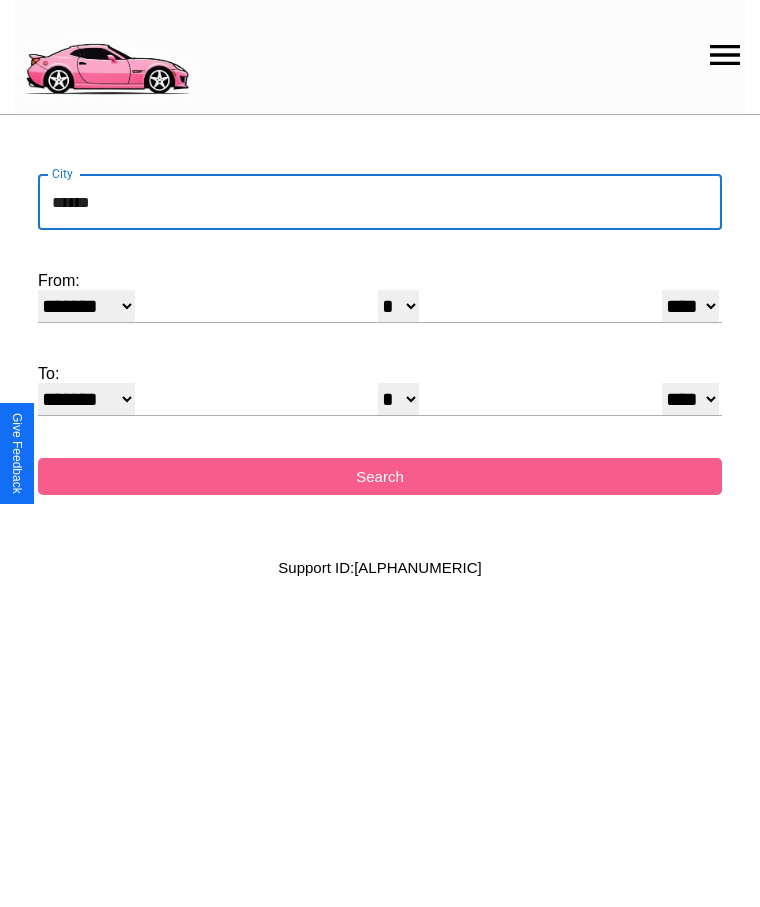 type on "******" 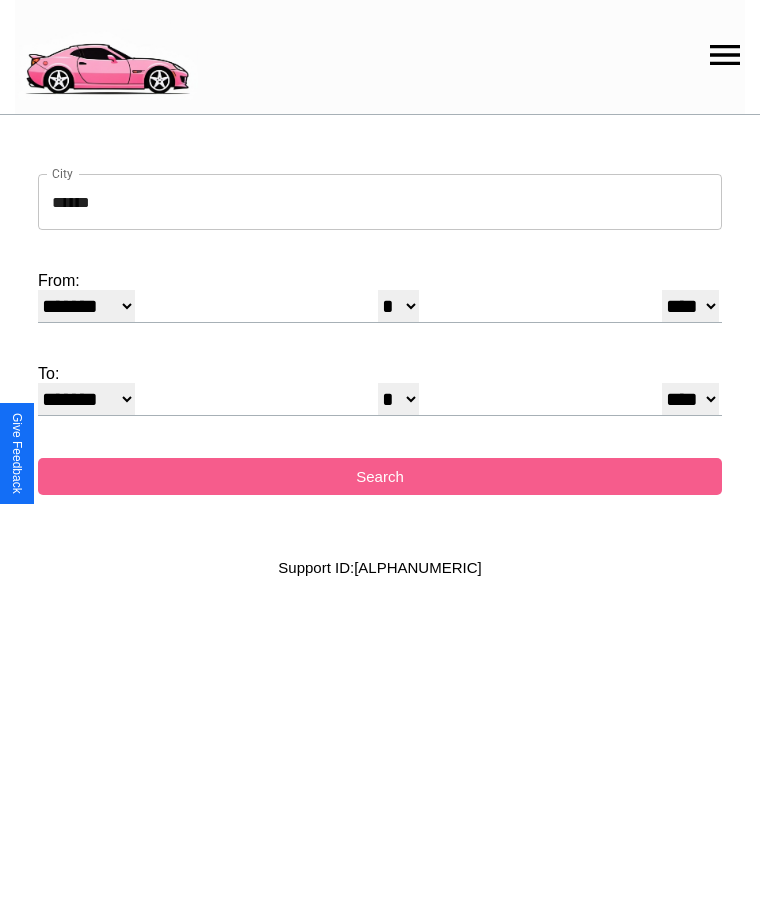 click on "******* ******** ***** ***** *** **** **** ****** ********* ******* ******** ********" at bounding box center [86, 306] 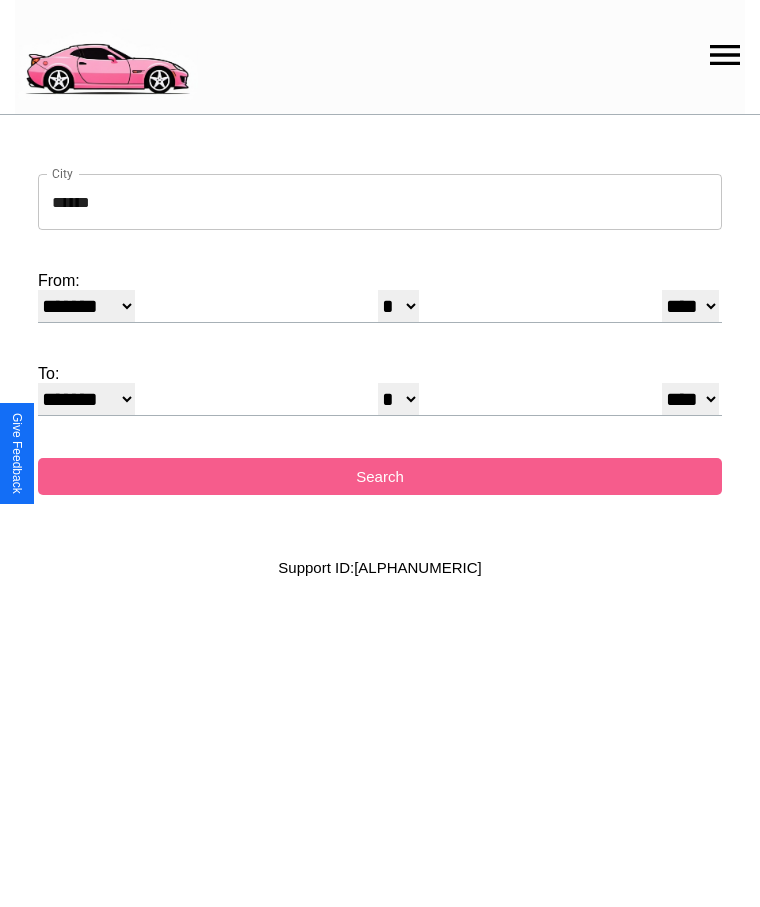 select on "*" 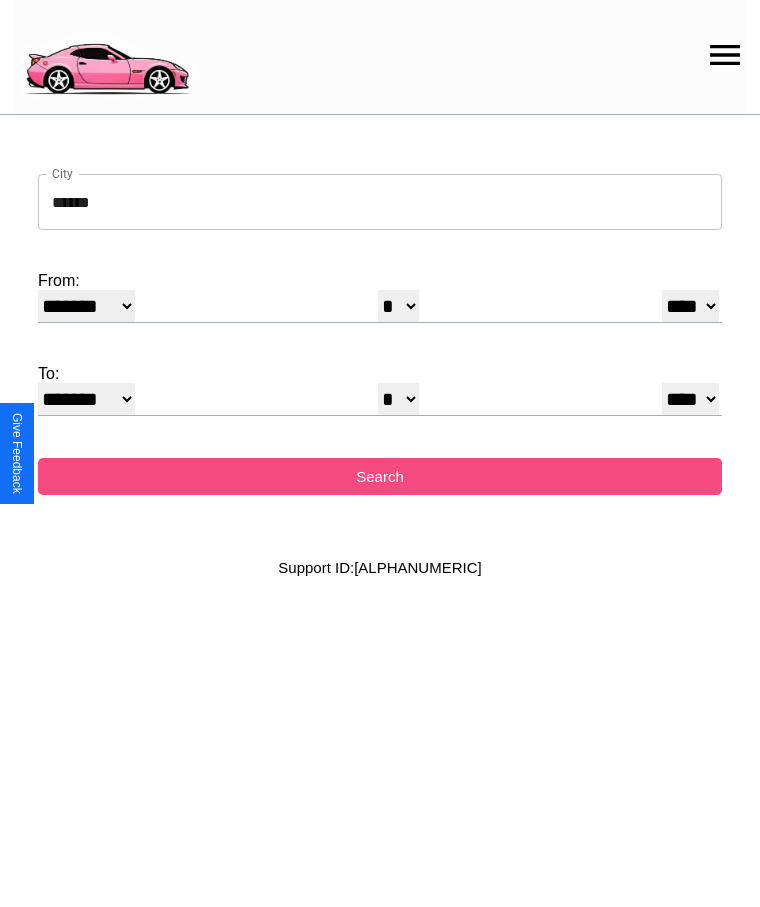 click on "Search" at bounding box center (380, 476) 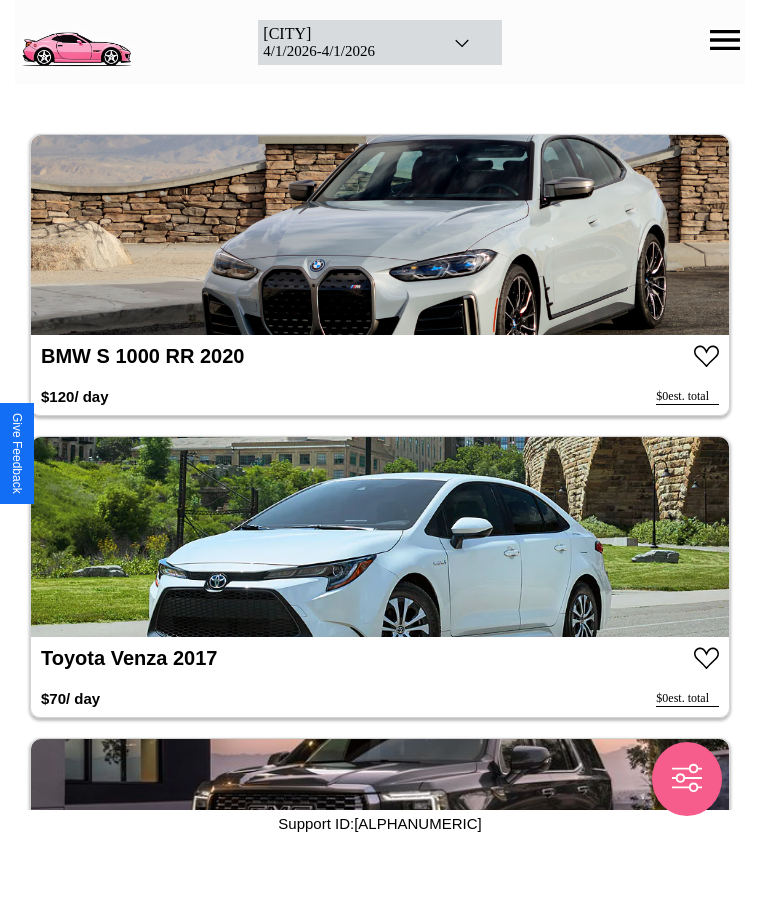 click on "[DATE]  -  [DATE]" at bounding box center (344, 51) 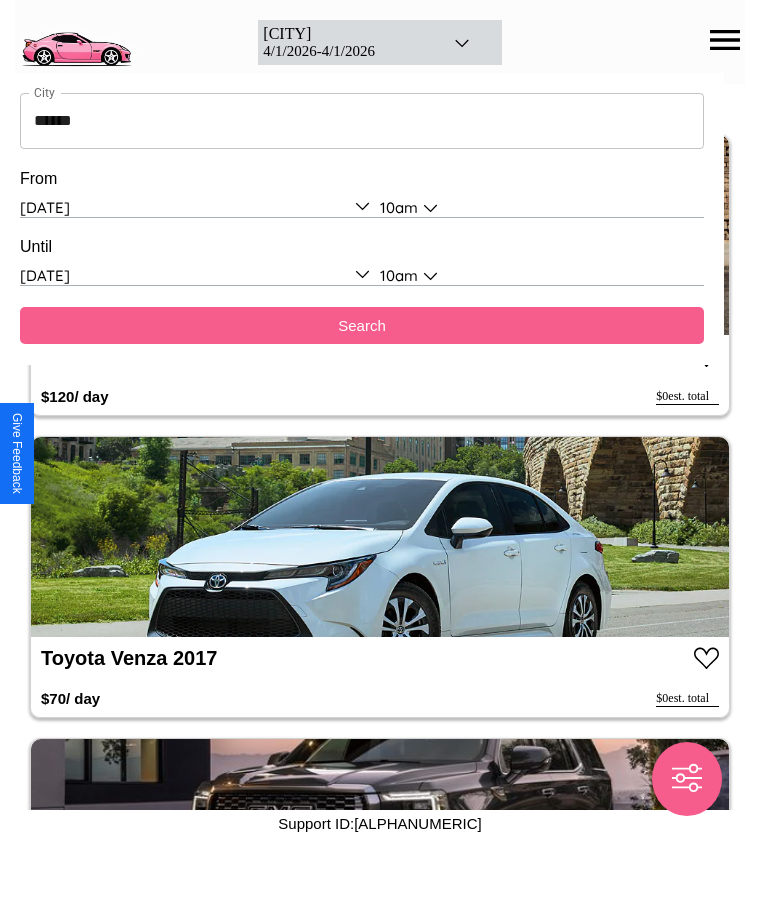 click on "******" at bounding box center (362, 121) 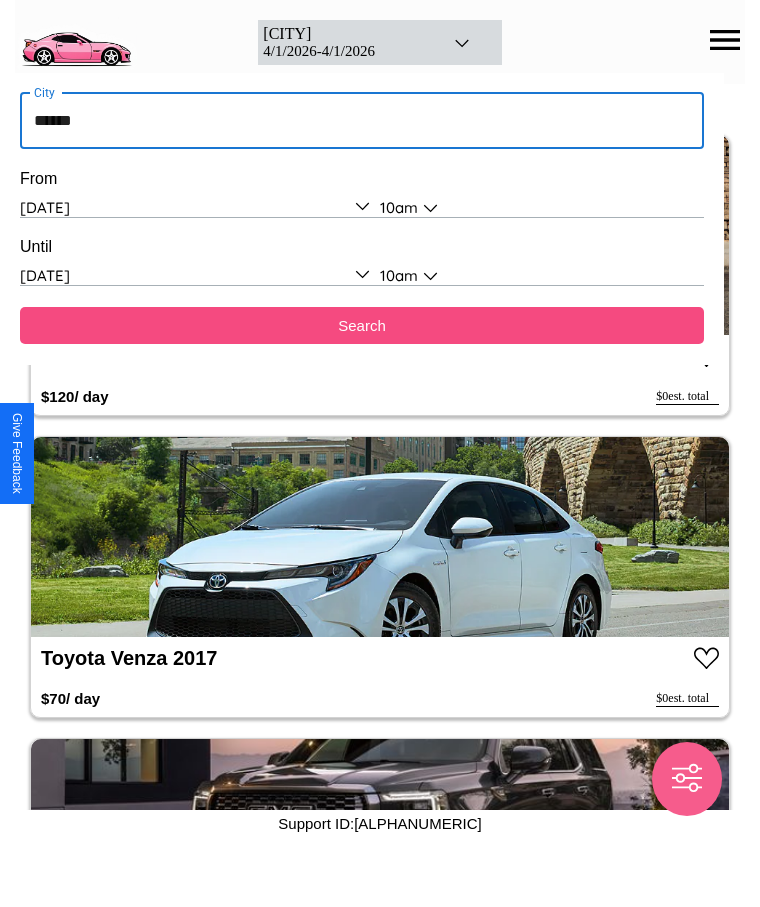 type on "******" 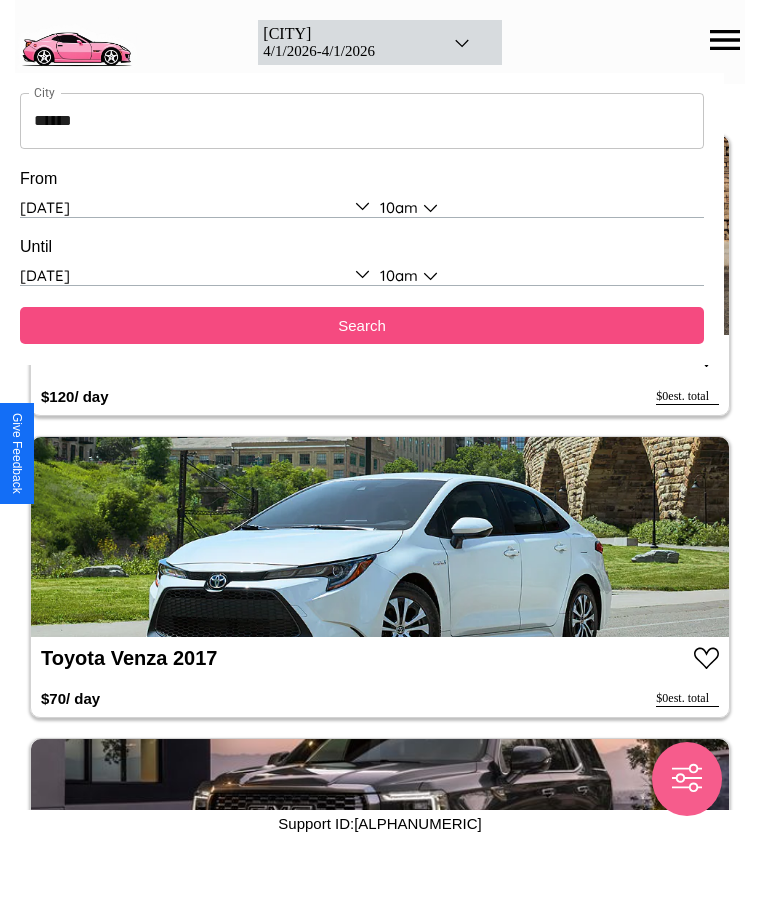 click on "Search" at bounding box center (362, 325) 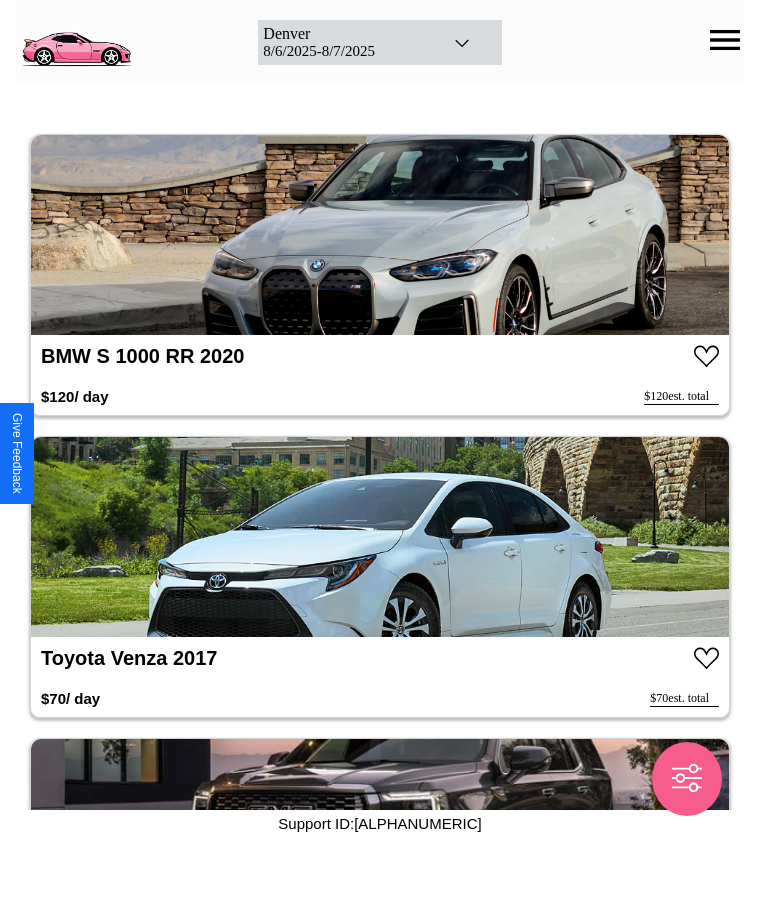 scroll, scrollTop: 5326, scrollLeft: 0, axis: vertical 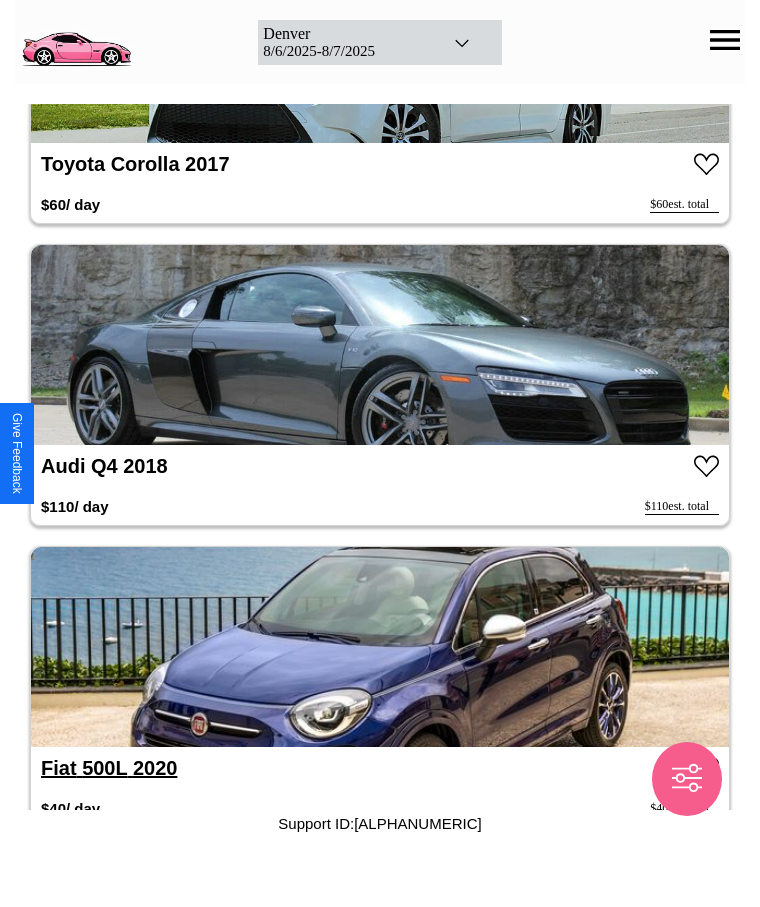 click on "Fiat   500L   2020" at bounding box center [109, 768] 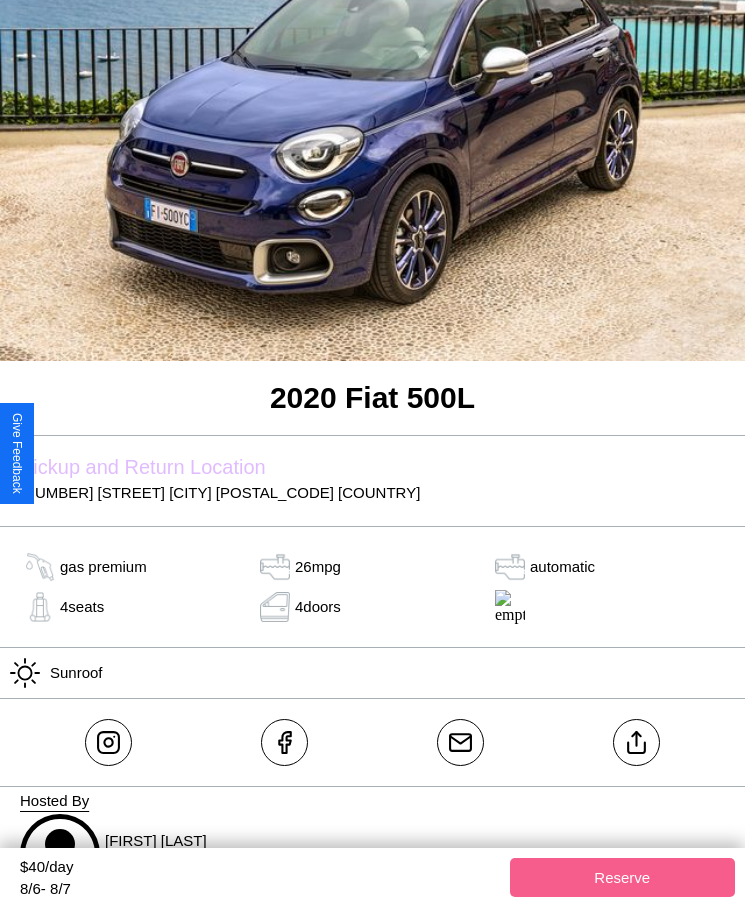 scroll, scrollTop: 346, scrollLeft: 0, axis: vertical 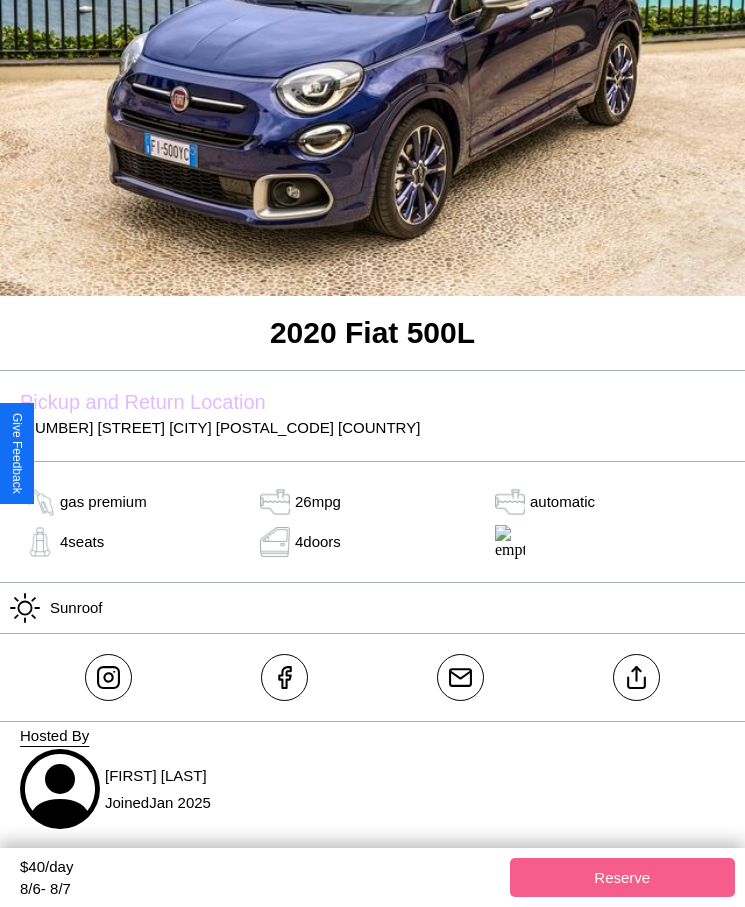 click on "$ 40 /day" at bounding box center [260, 869] 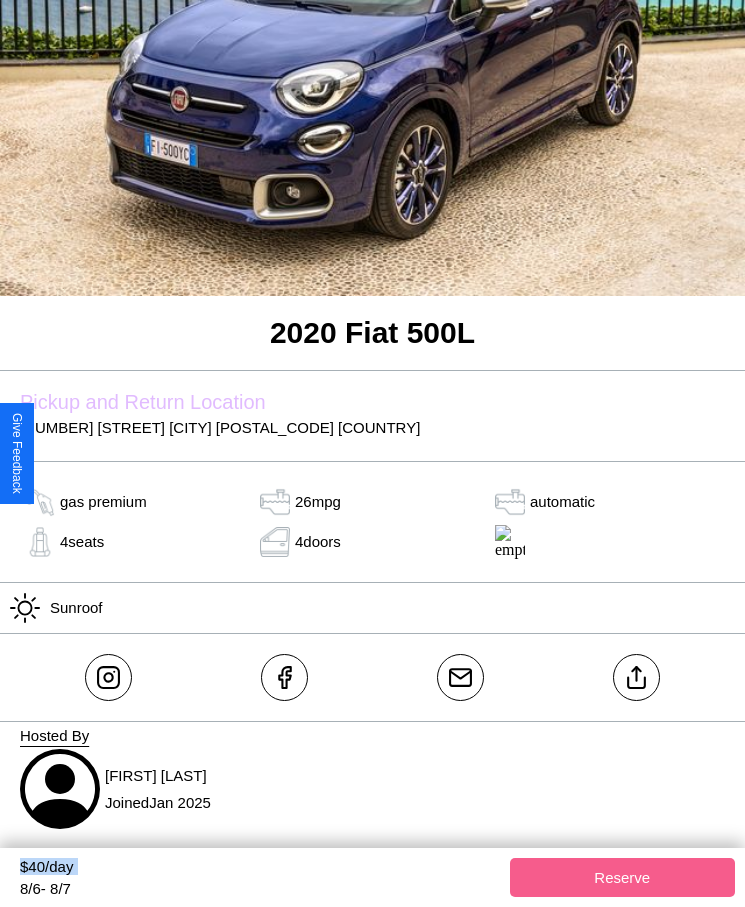 click on "$ 40 /day" at bounding box center (260, 869) 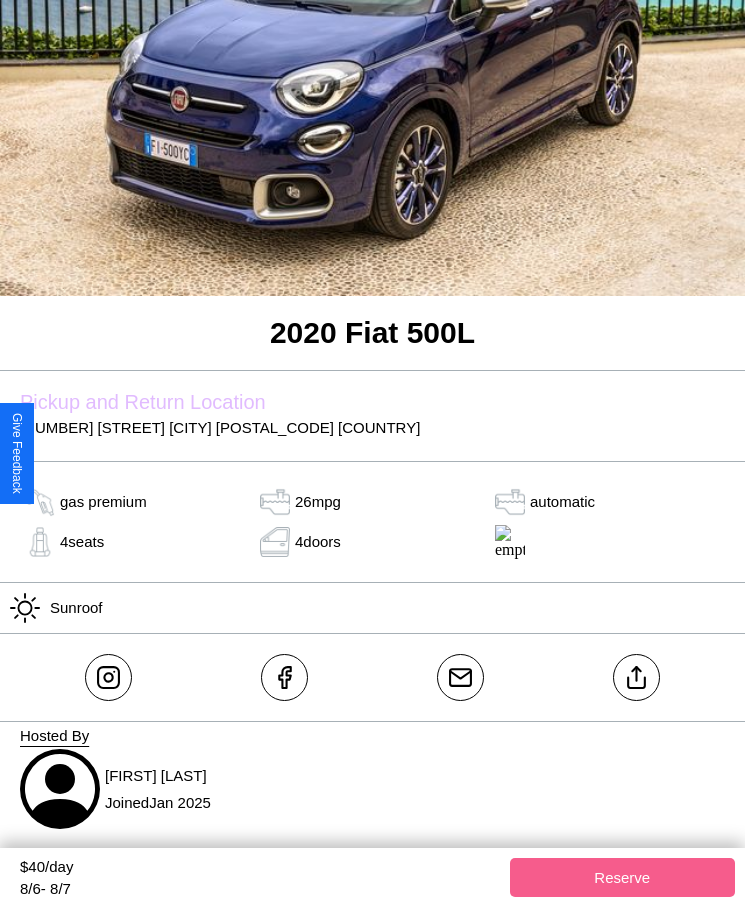 click on "$ 40 /day" at bounding box center [260, 869] 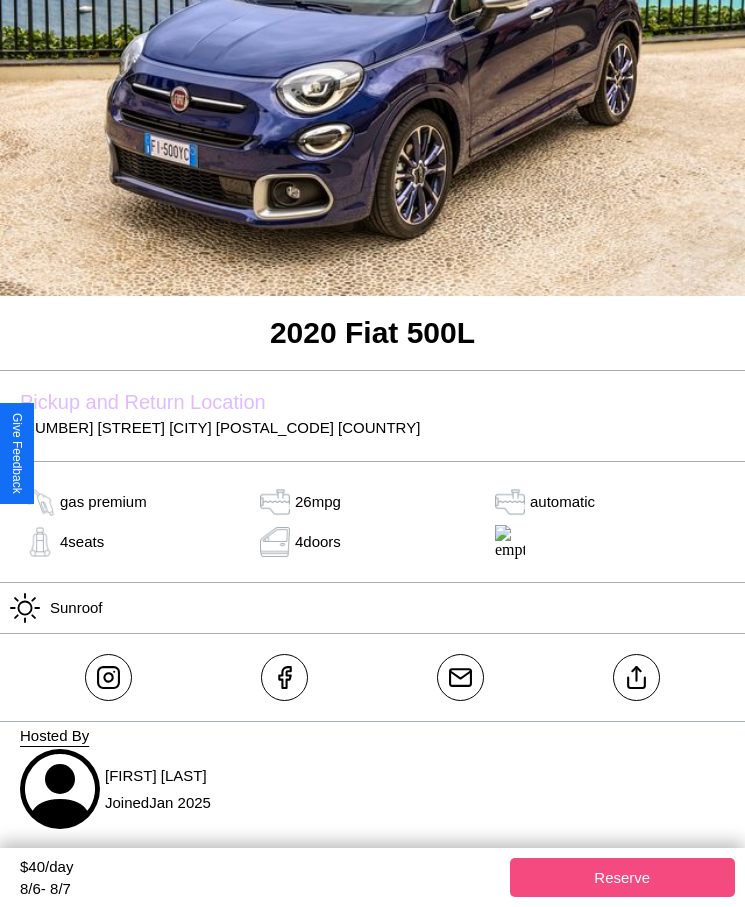 click on "Reserve" at bounding box center [623, 877] 